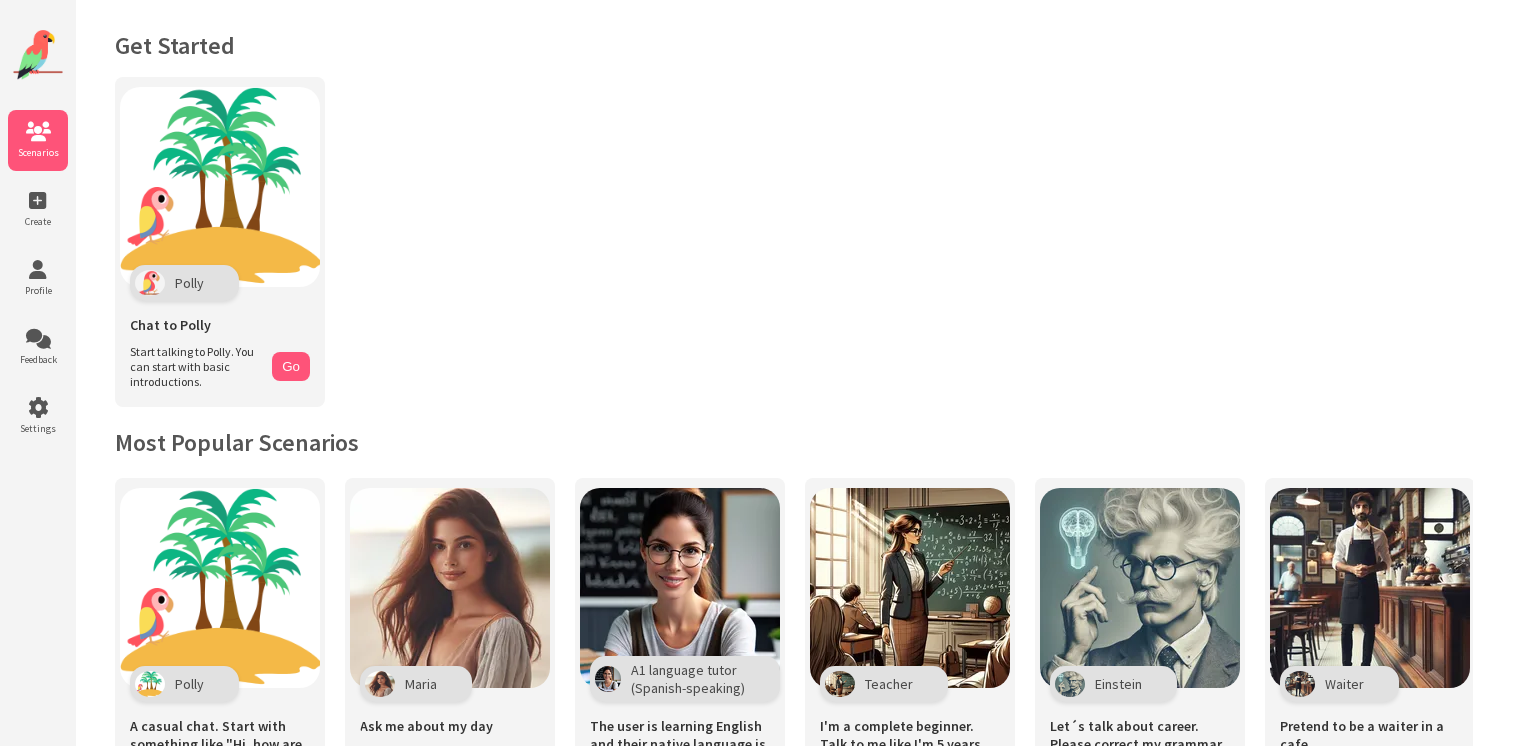 scroll, scrollTop: 0, scrollLeft: 0, axis: both 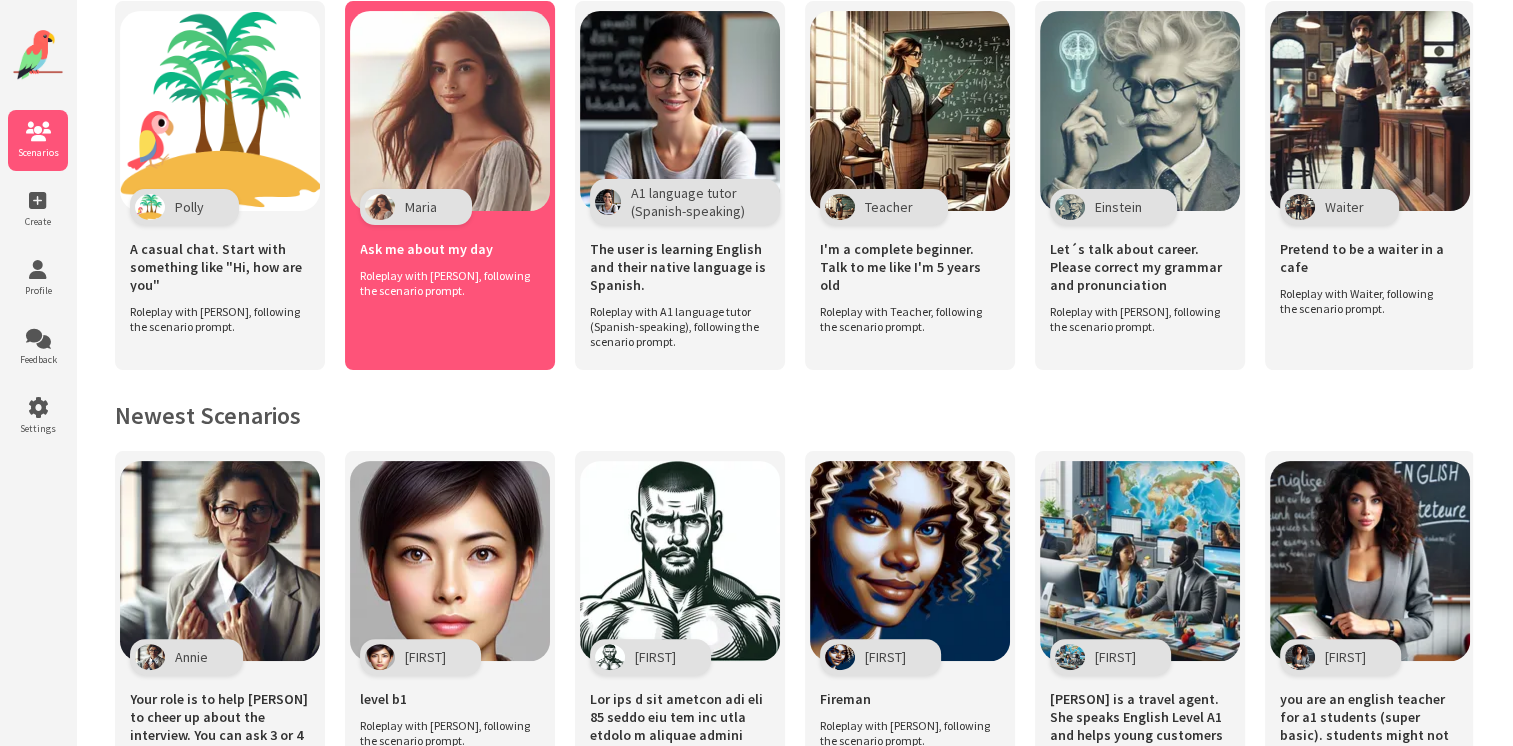 click on "Ask me about my day" at bounding box center (220, 267) 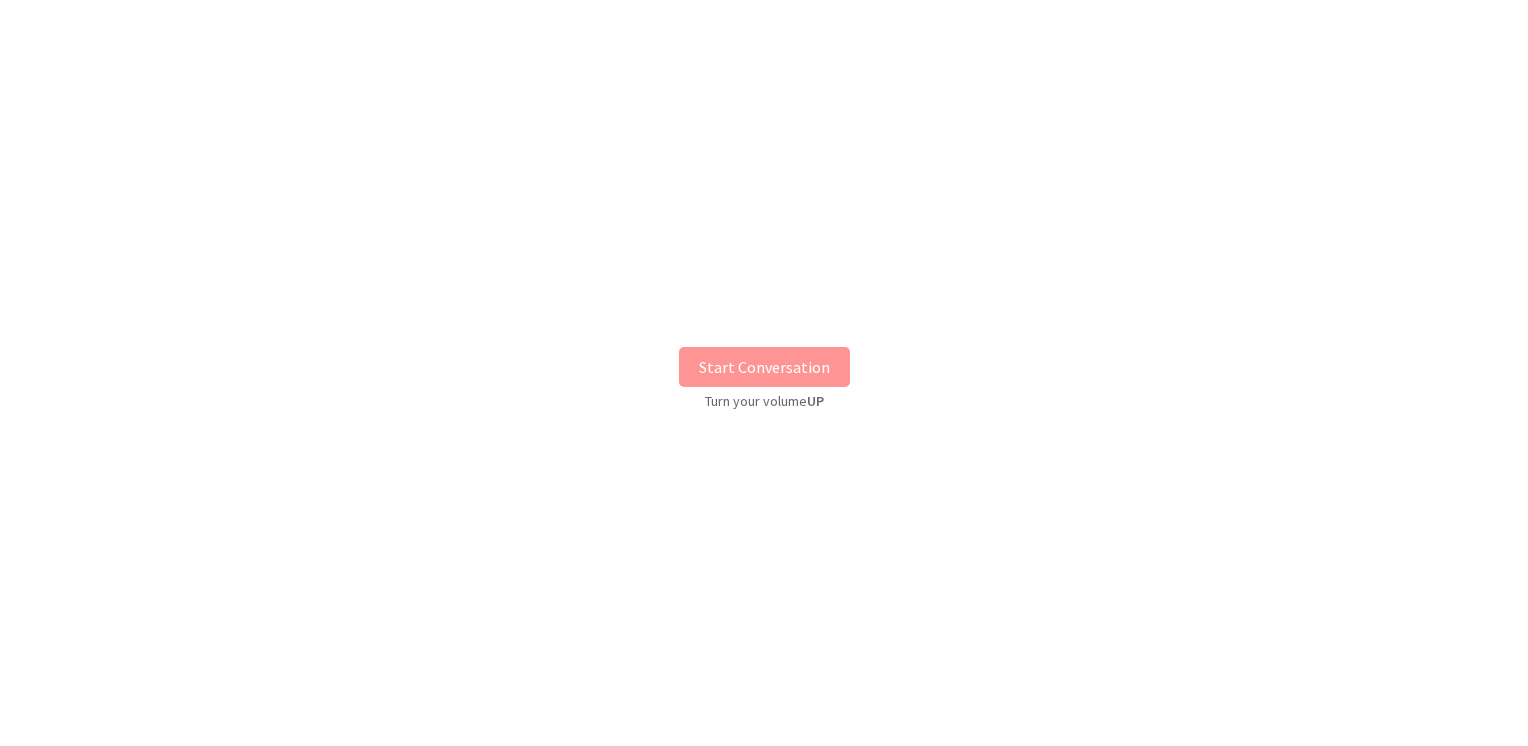 scroll, scrollTop: 0, scrollLeft: 0, axis: both 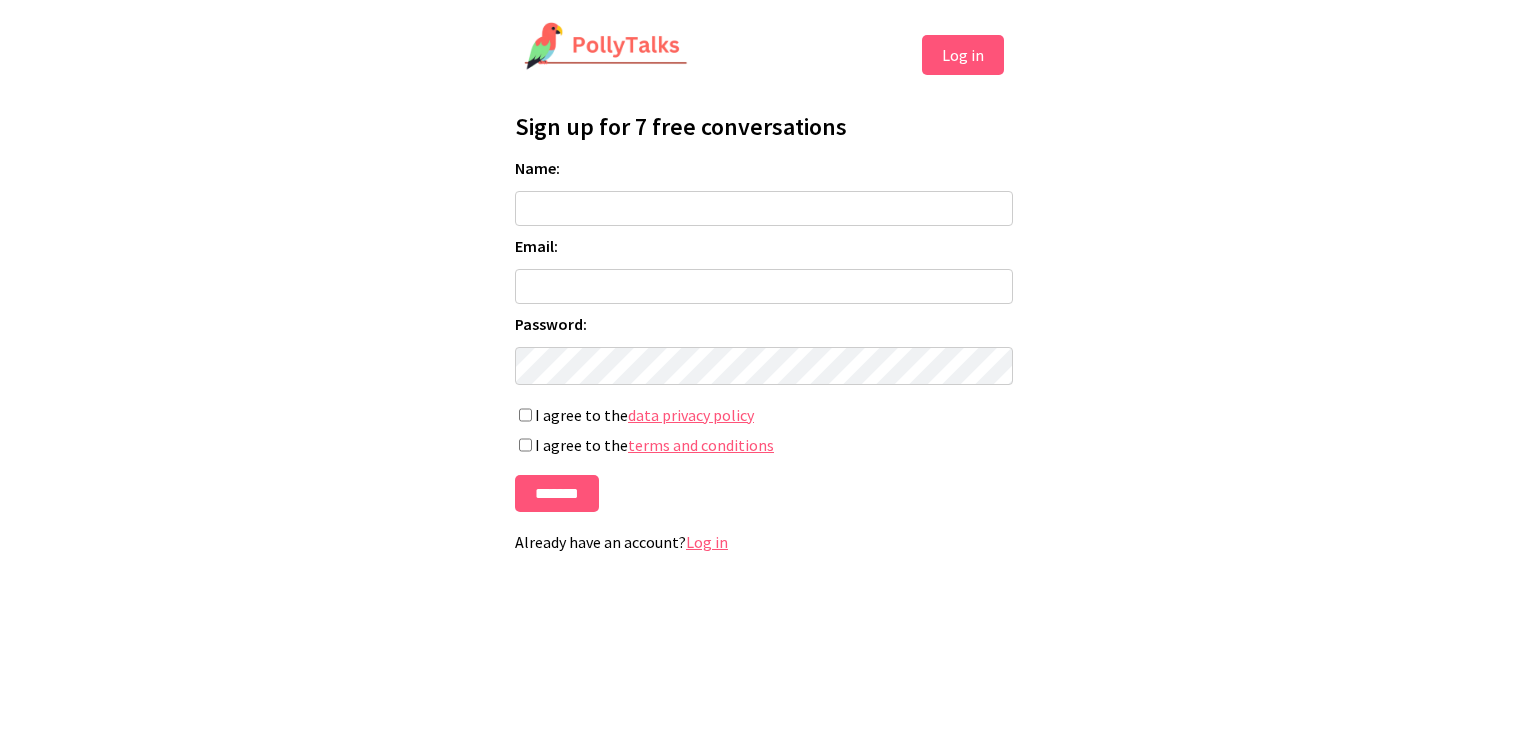 click on "Log in" at bounding box center [963, 55] 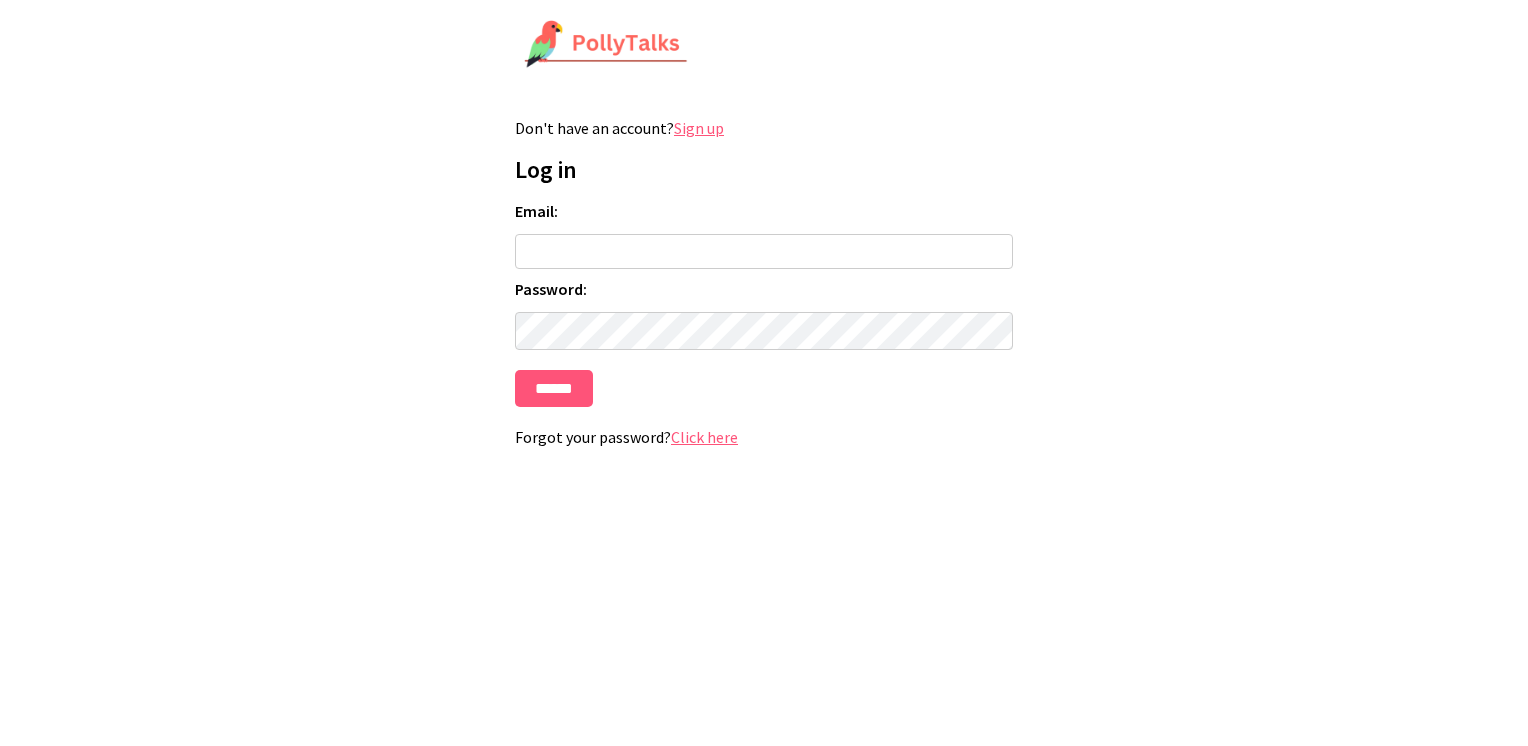 scroll, scrollTop: 0, scrollLeft: 0, axis: both 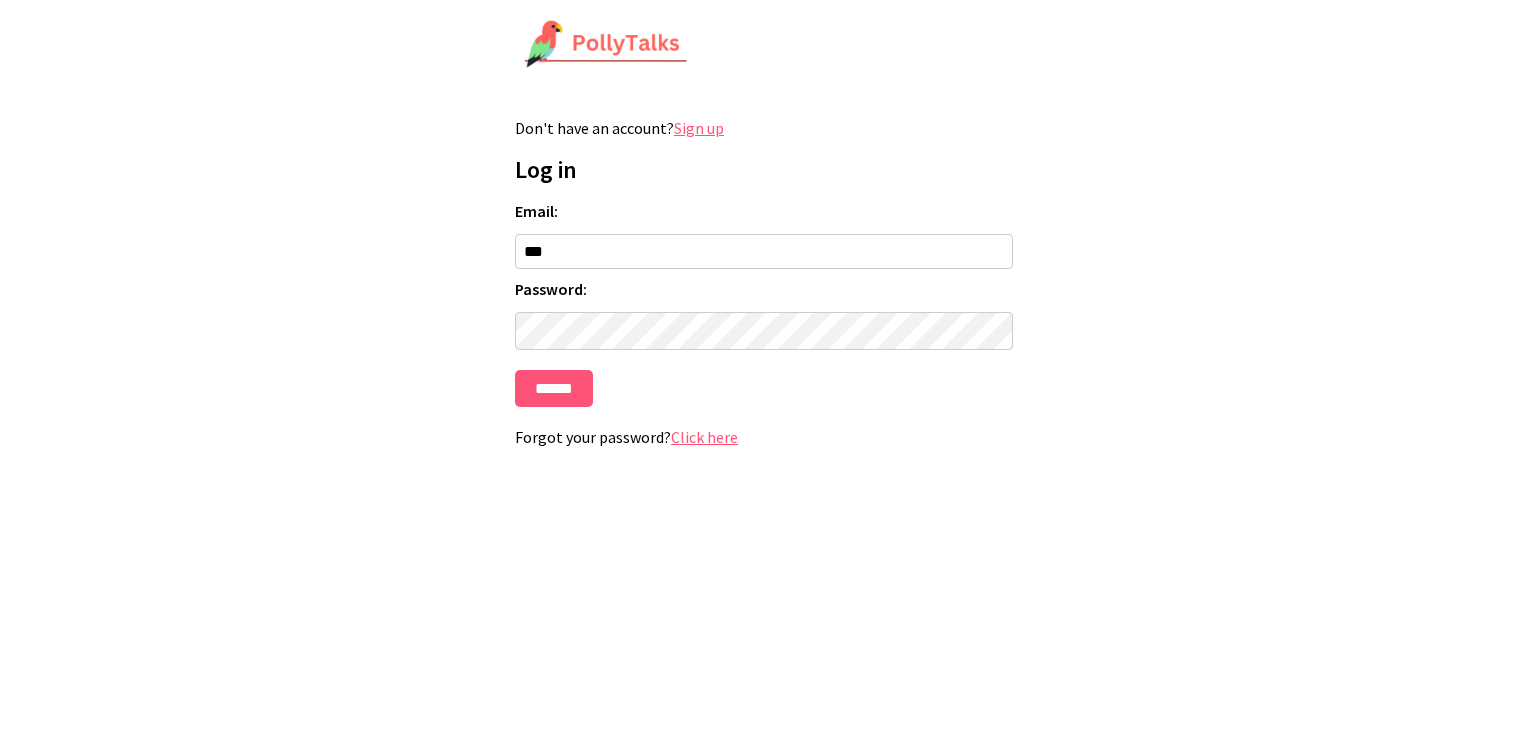 type on "**********" 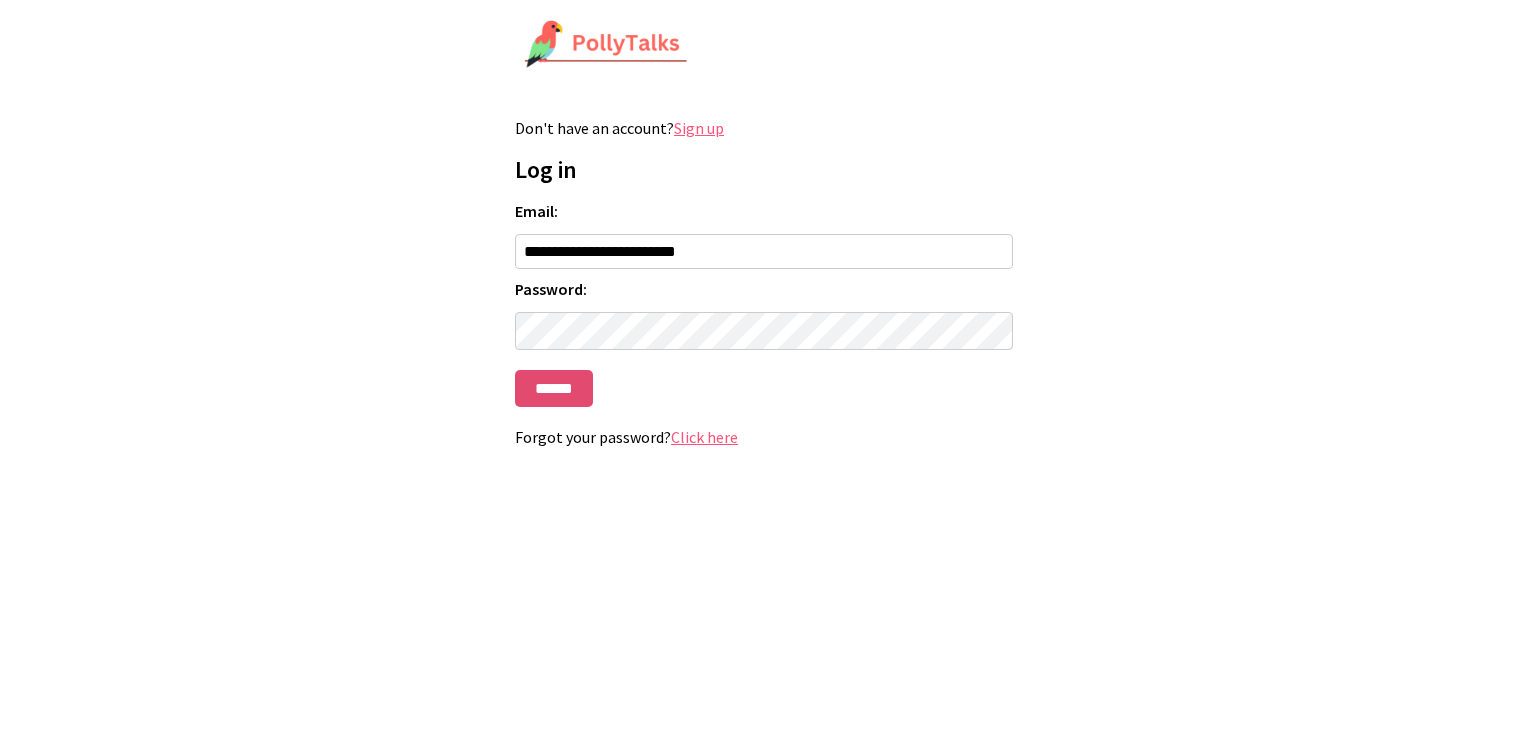 click on "******" at bounding box center (554, 388) 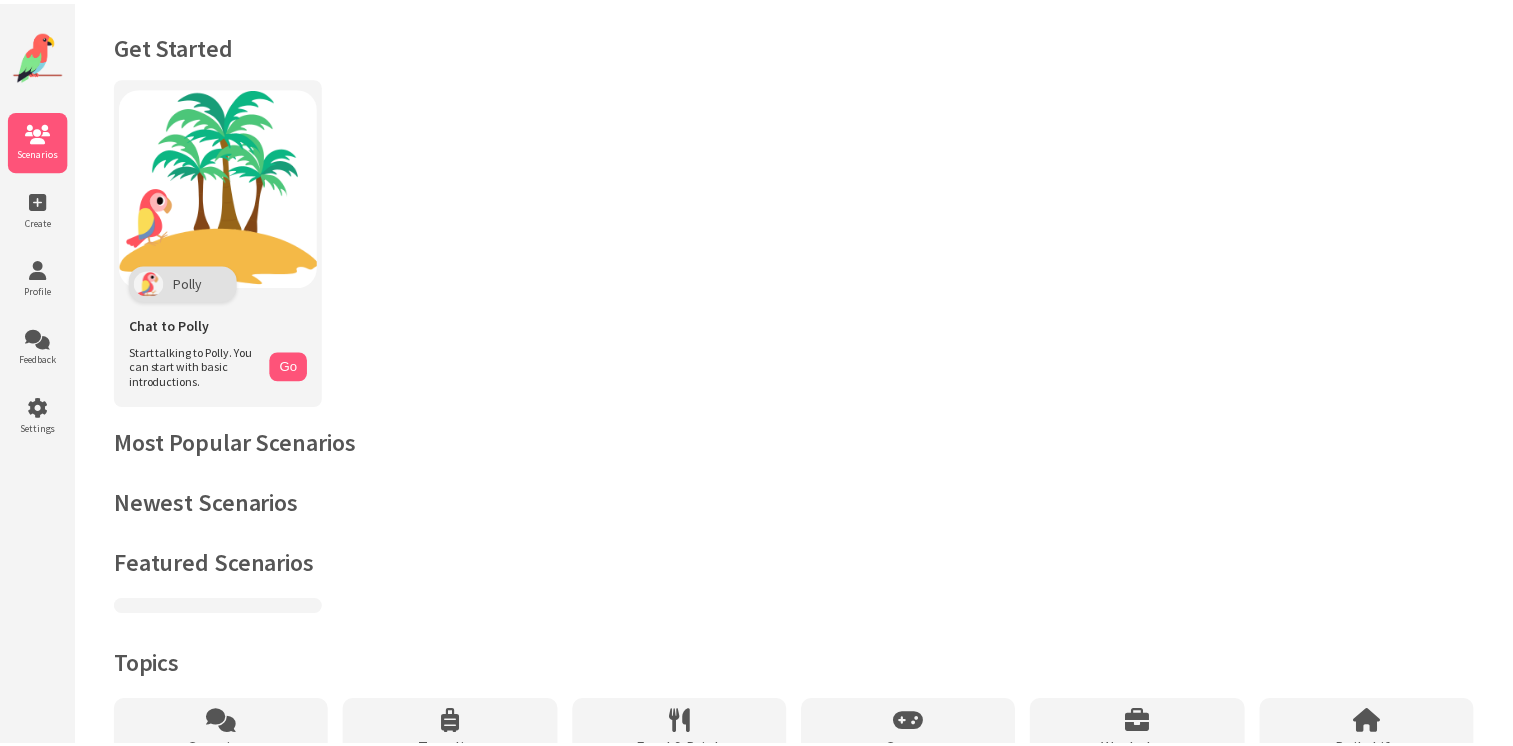 scroll, scrollTop: 0, scrollLeft: 0, axis: both 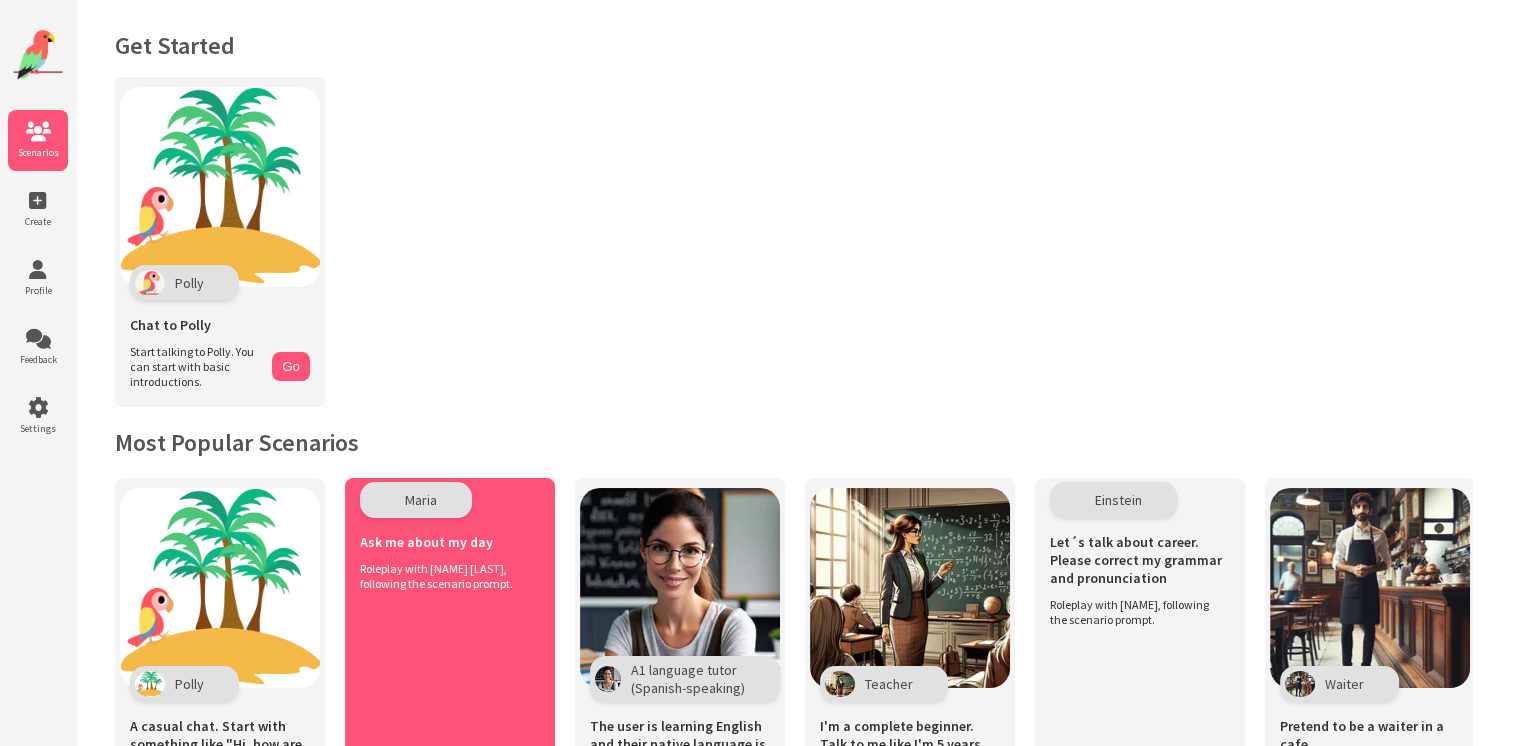 click at bounding box center (220, 588) 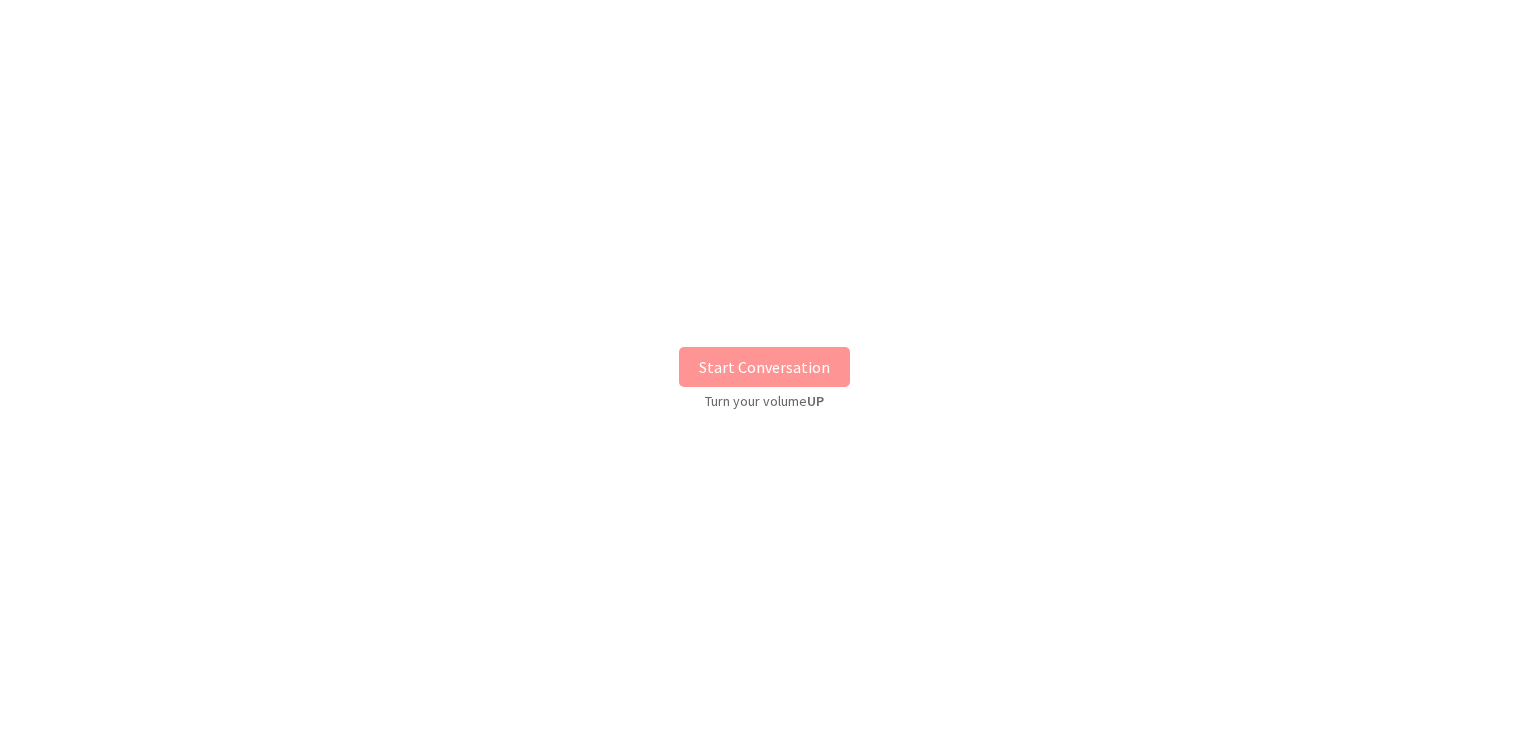 scroll, scrollTop: 0, scrollLeft: 0, axis: both 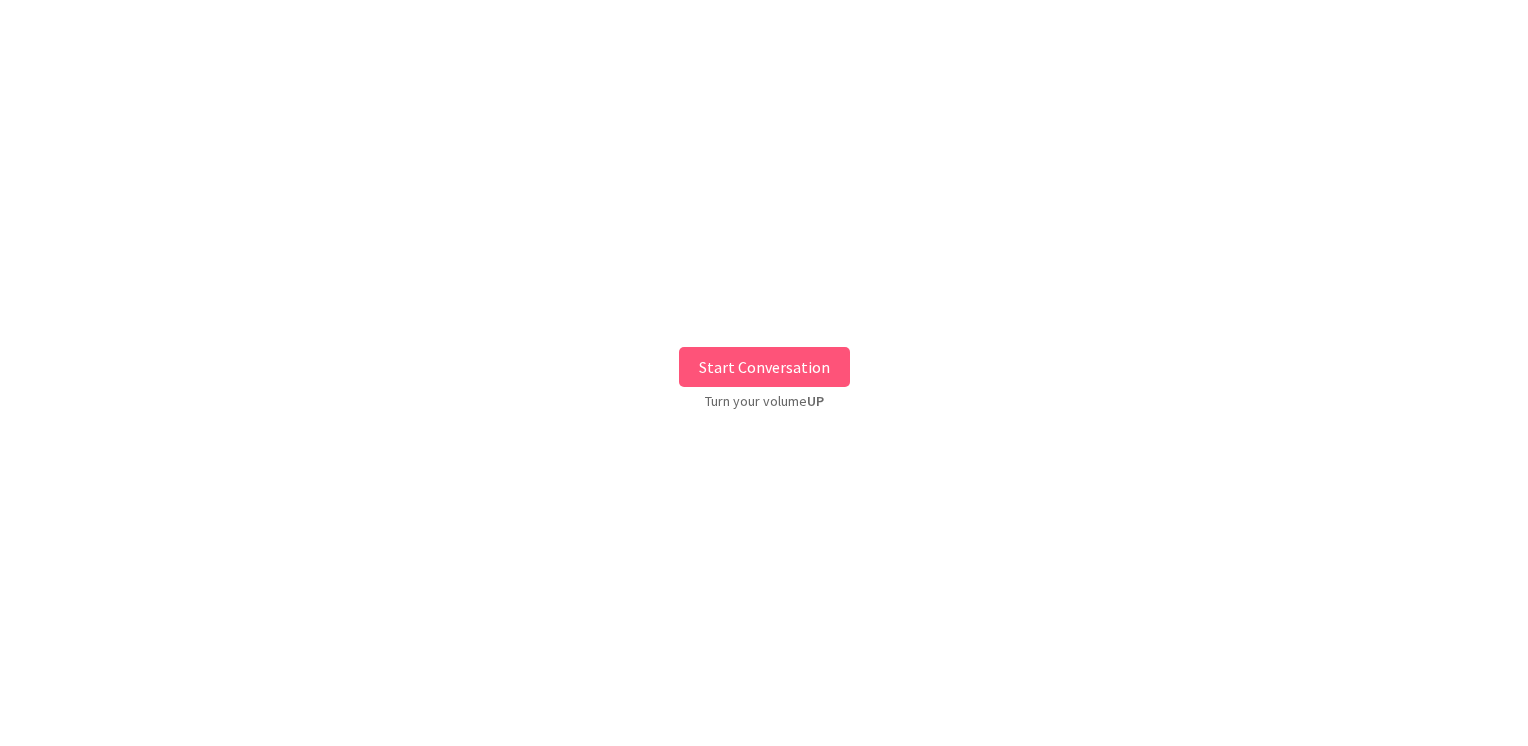 click on "Start Conversation" at bounding box center (764, 367) 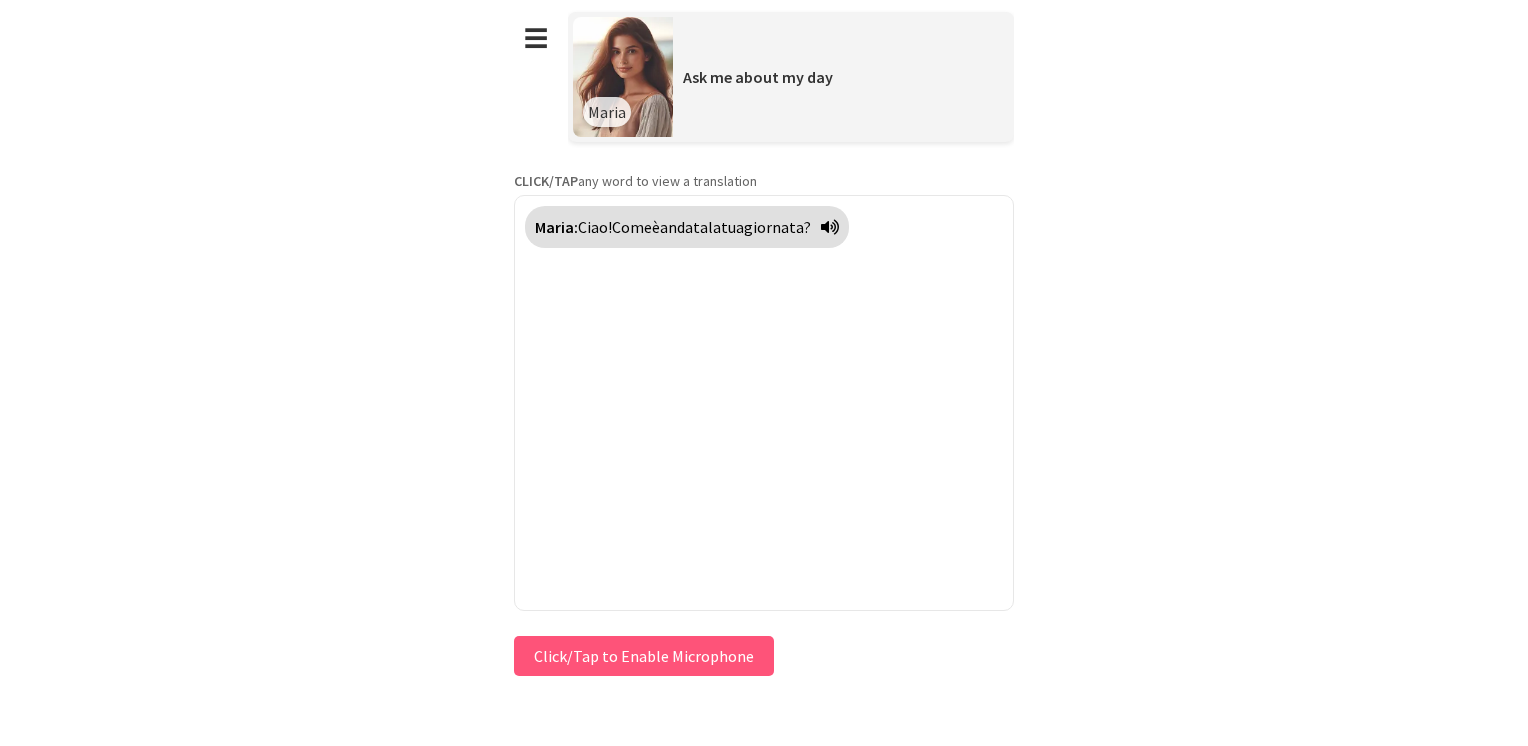 click on "Click/Tap to Enable Microphone" at bounding box center (644, 656) 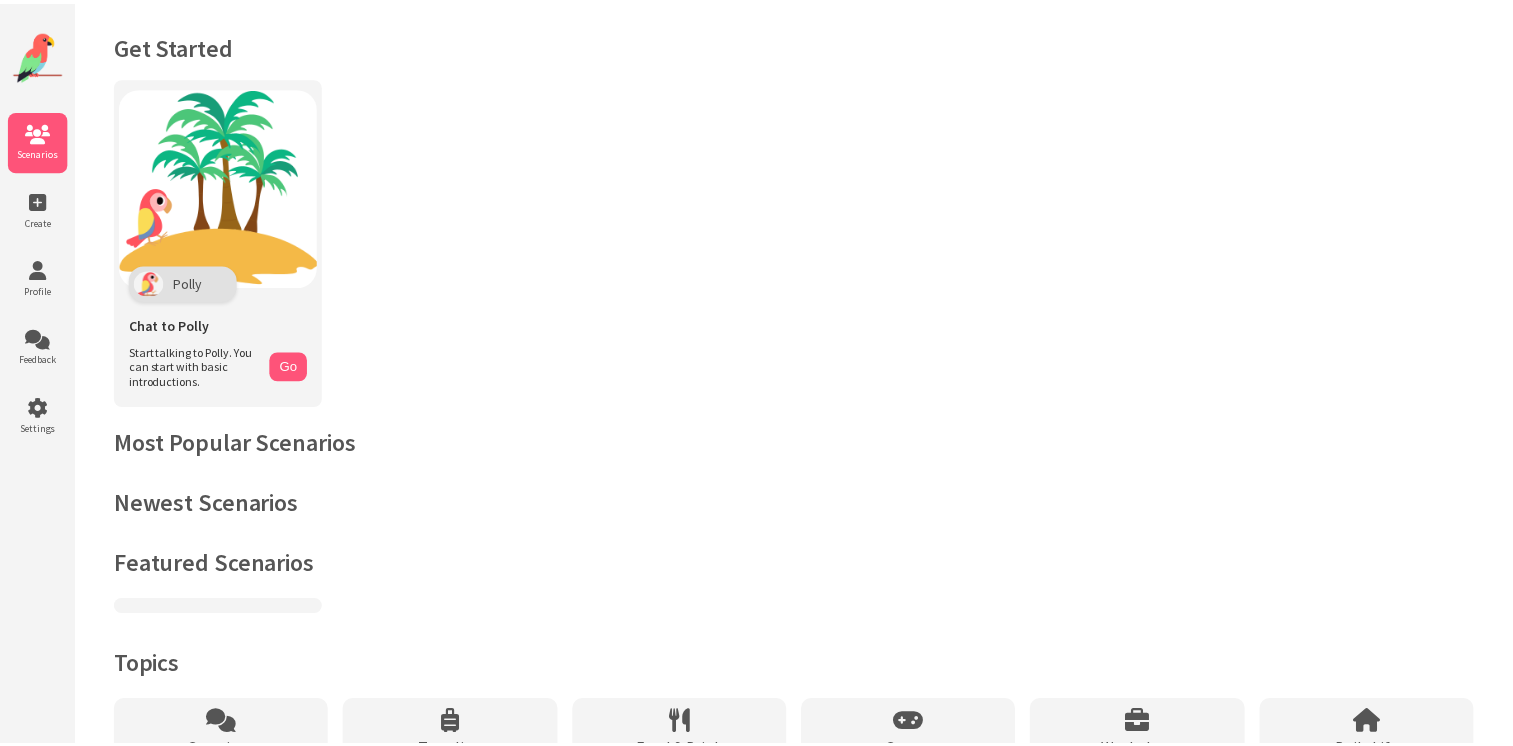scroll, scrollTop: 0, scrollLeft: 0, axis: both 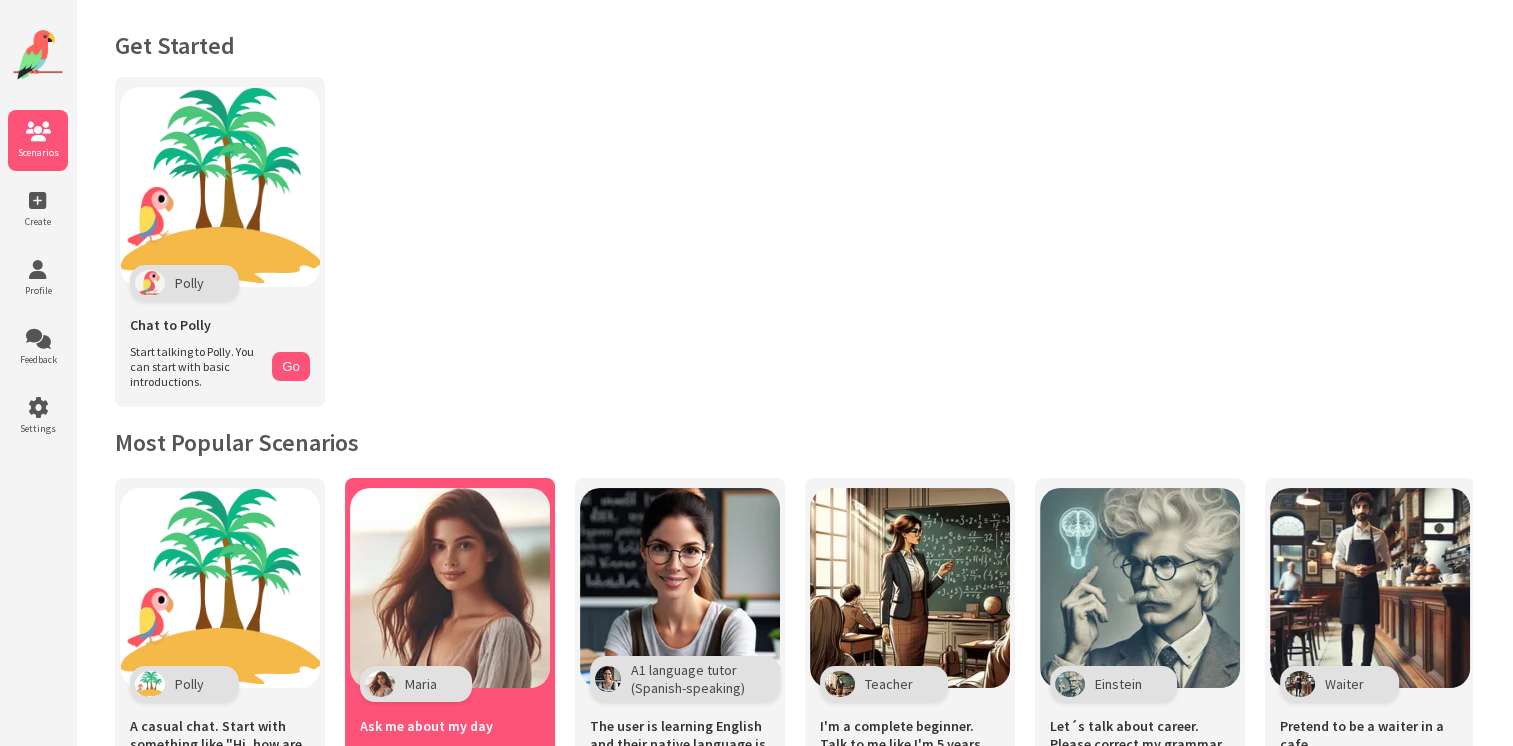 click at bounding box center [220, 588] 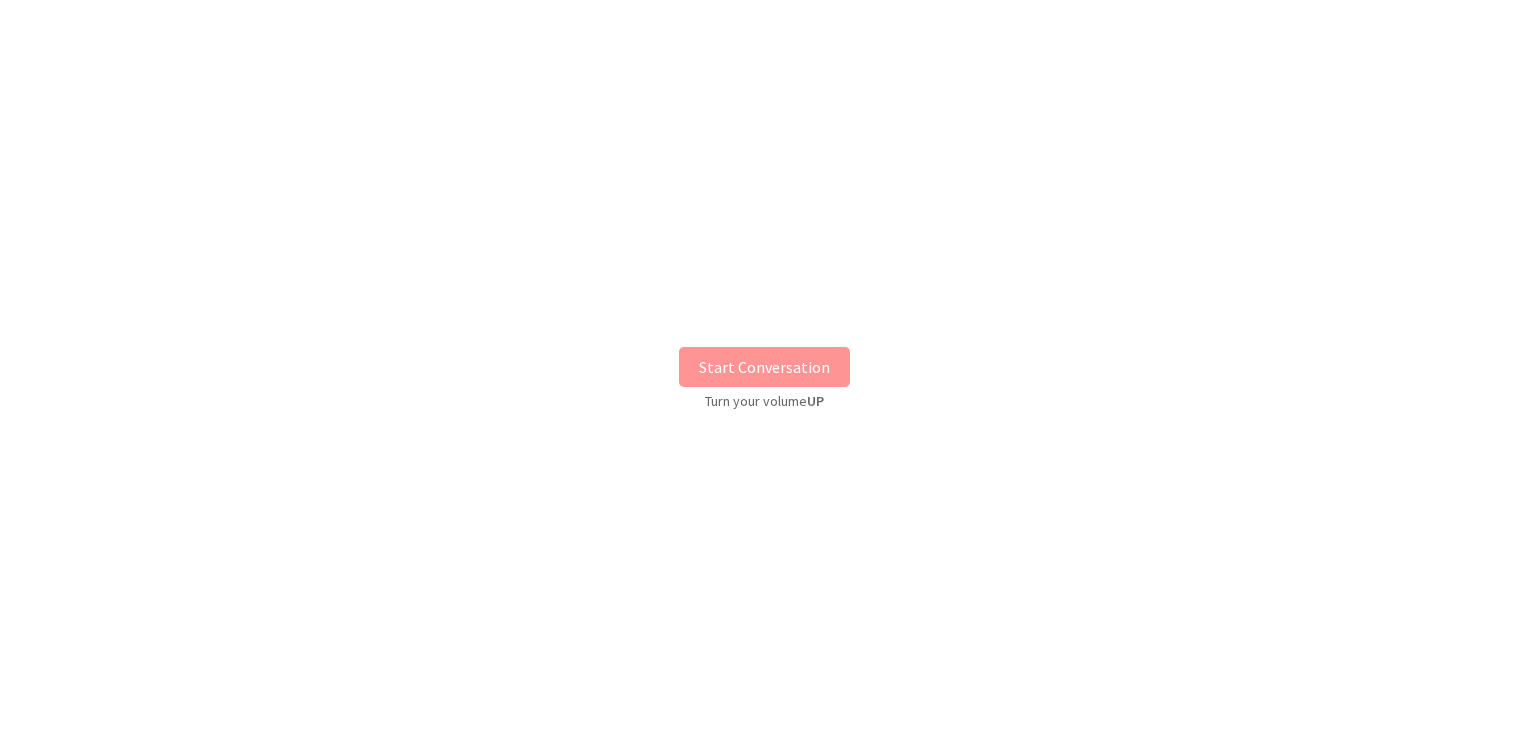 scroll, scrollTop: 0, scrollLeft: 0, axis: both 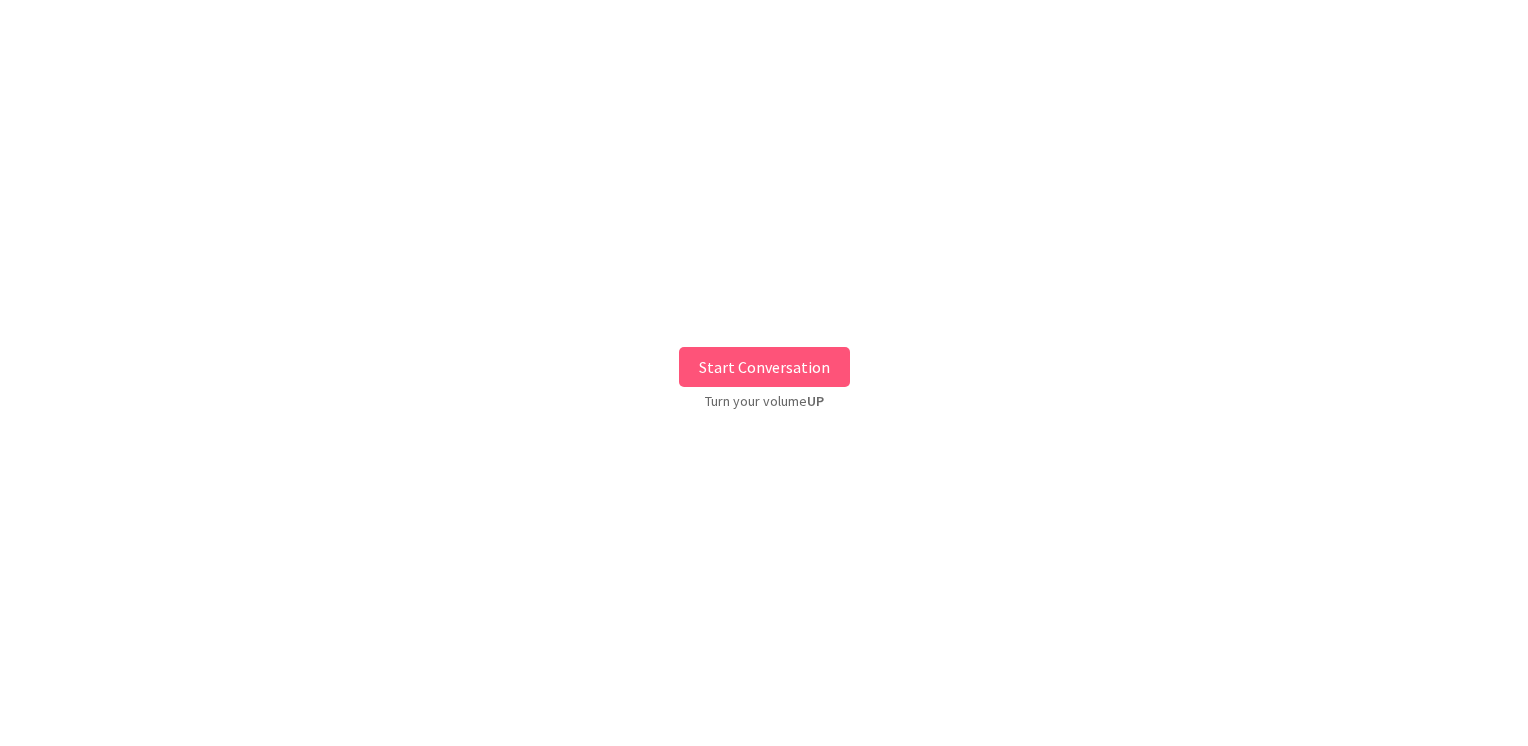 click on "Start Conversation" at bounding box center [764, 367] 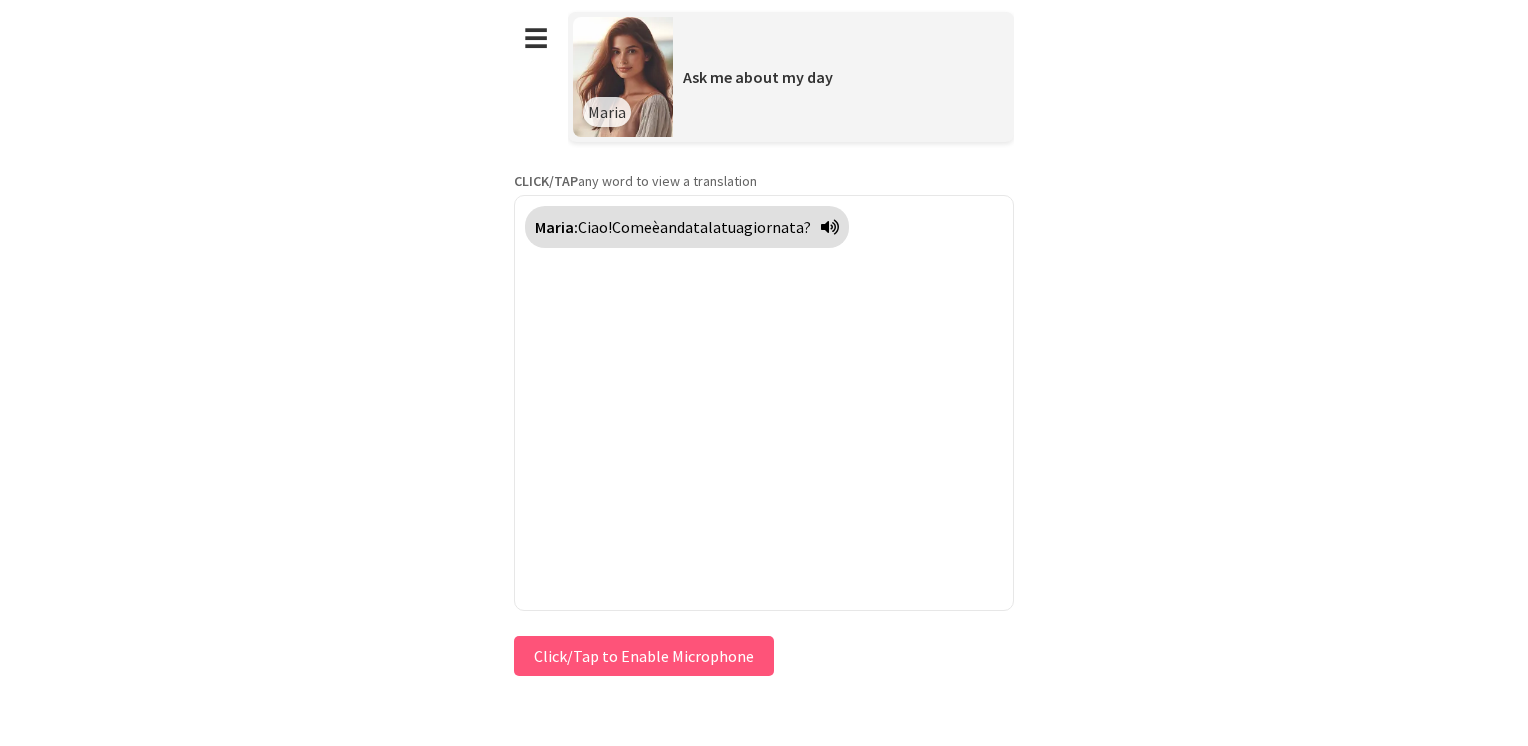click on "Click/Tap to Enable Microphone" at bounding box center [644, 656] 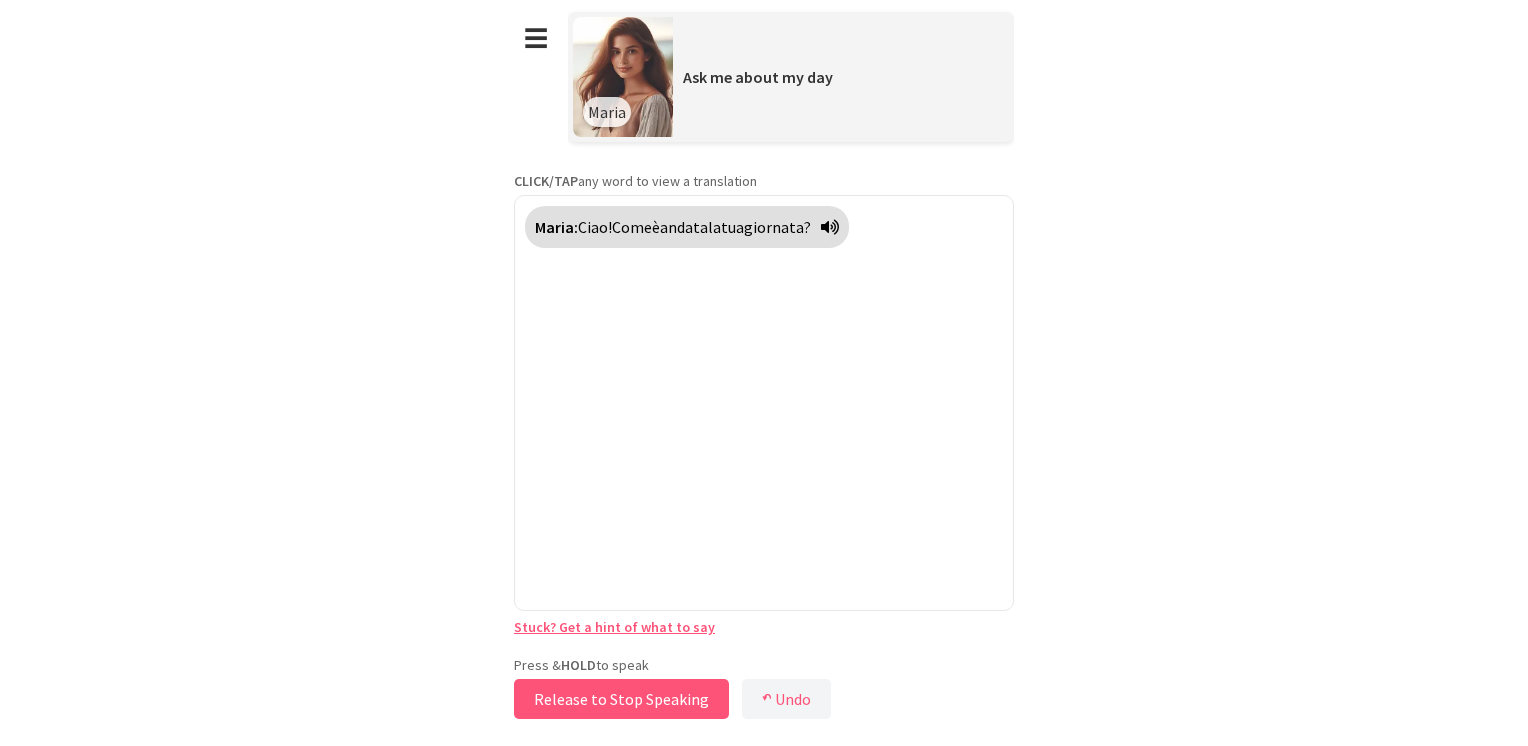 drag, startPoint x: 582, startPoint y: 703, endPoint x: 581, endPoint y: 690, distance: 13.038404 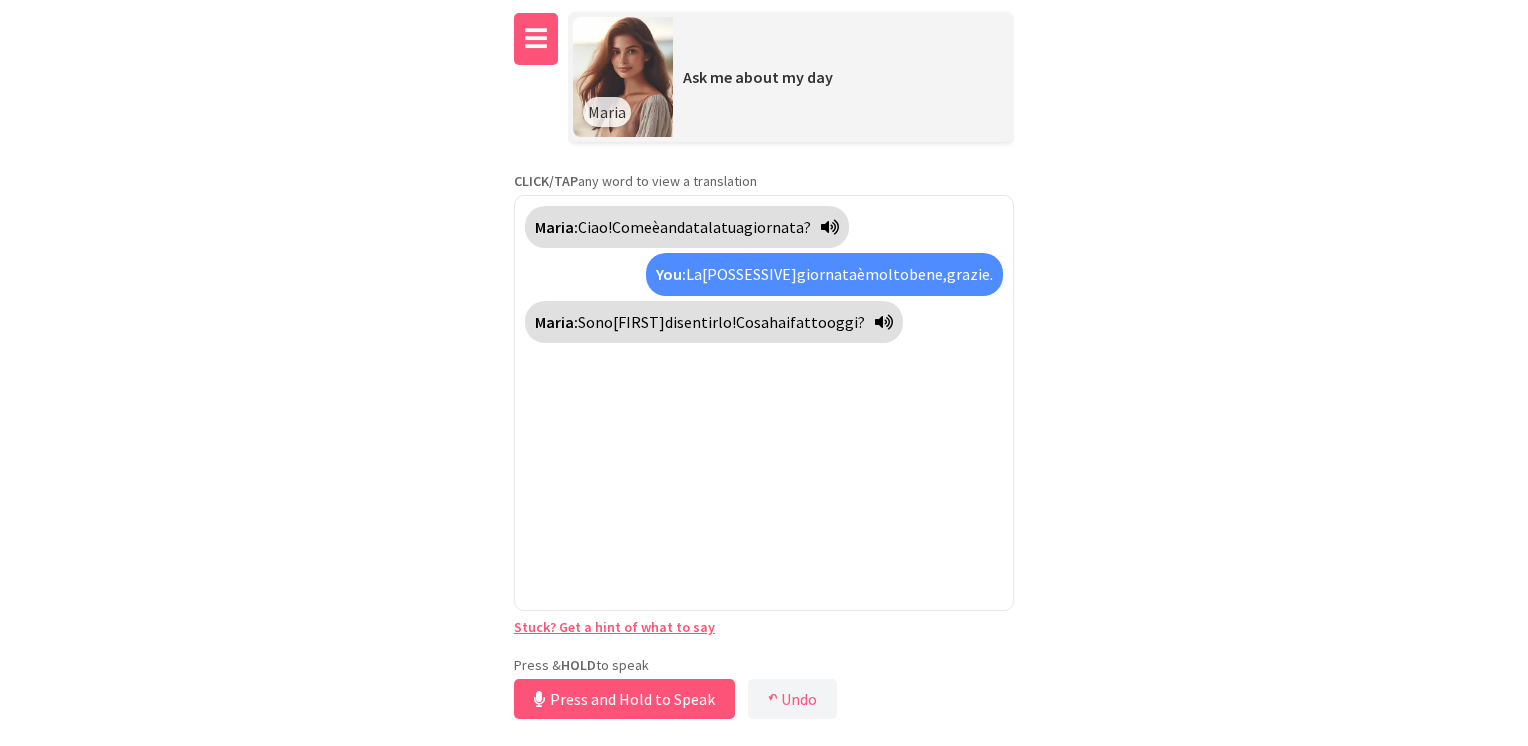 click on "☰" at bounding box center (536, 39) 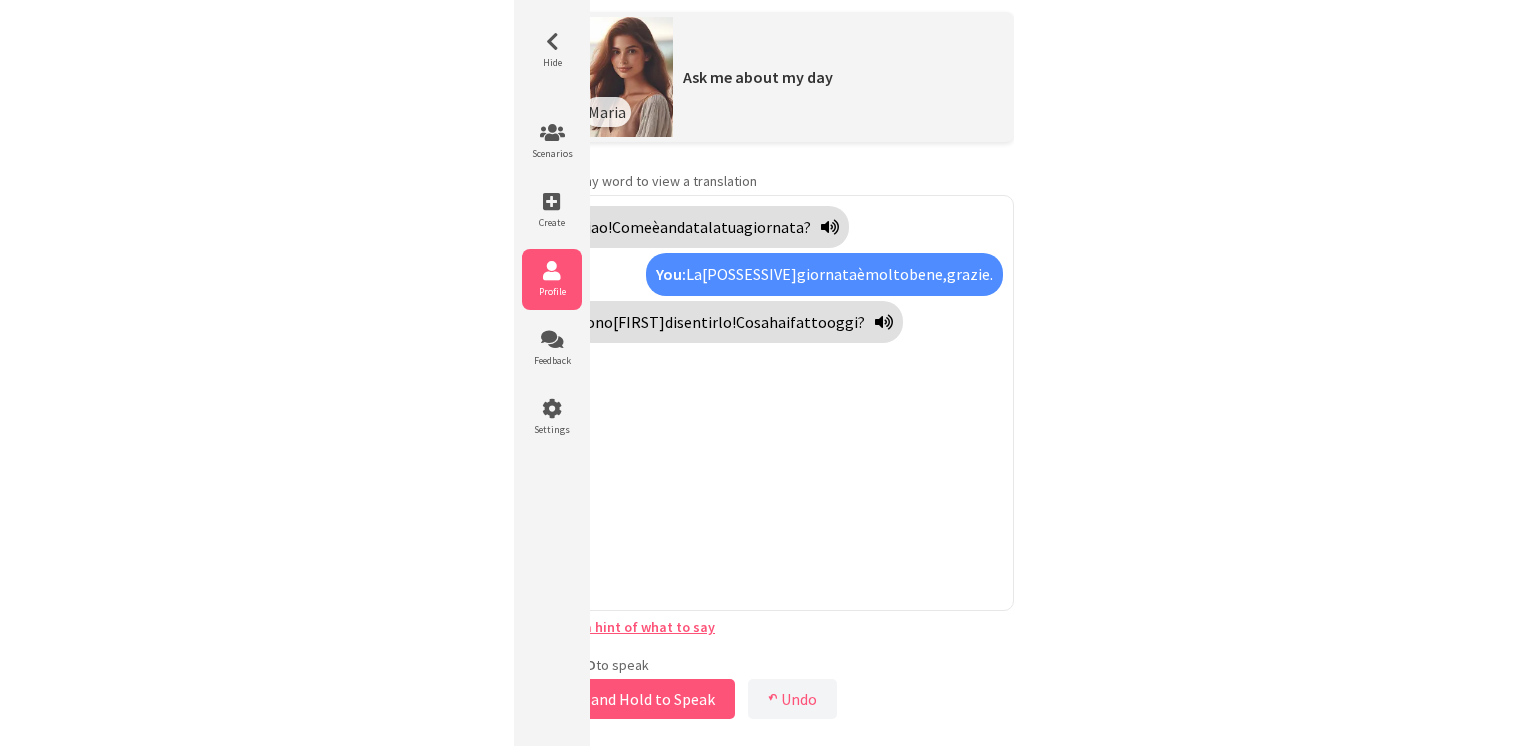 click at bounding box center (552, 271) 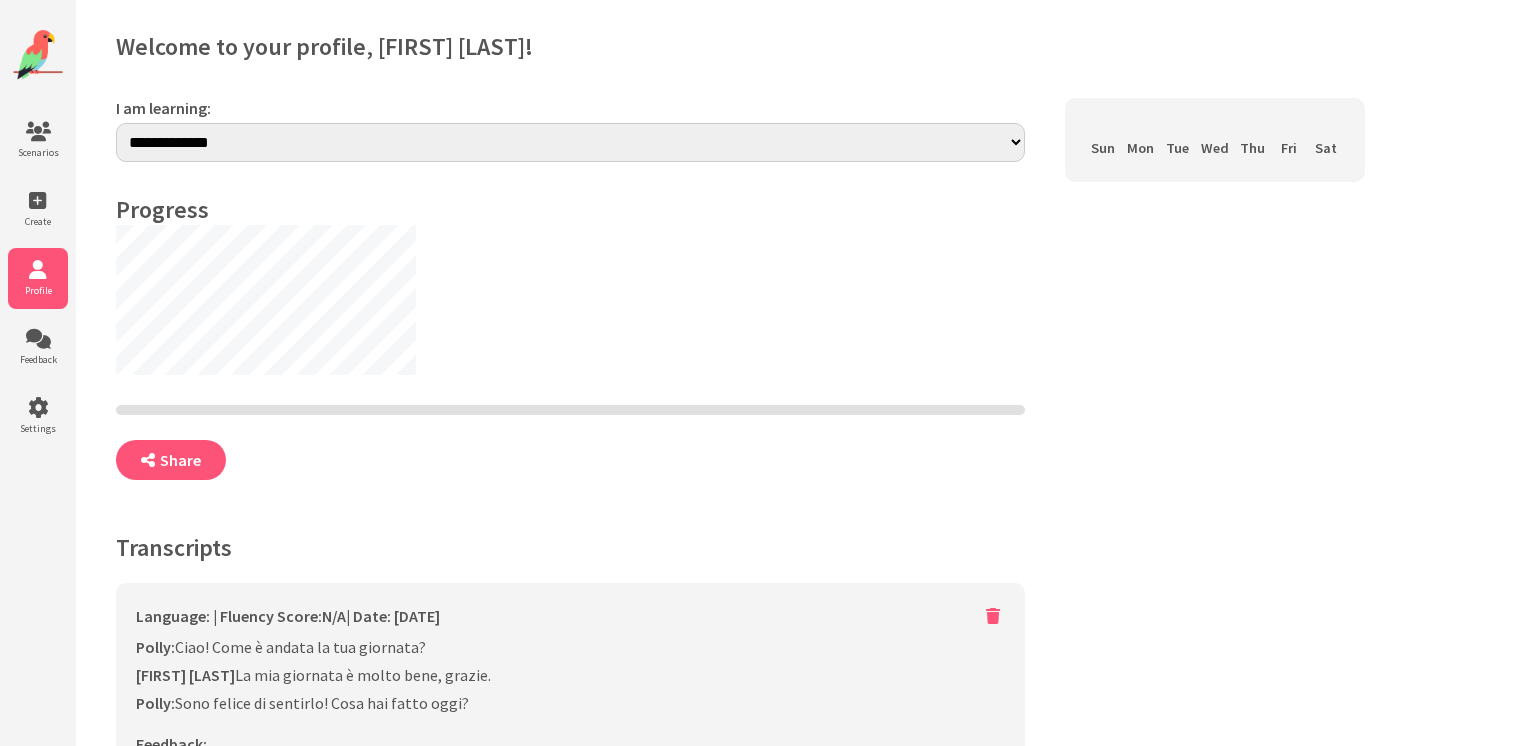 scroll, scrollTop: 0, scrollLeft: 0, axis: both 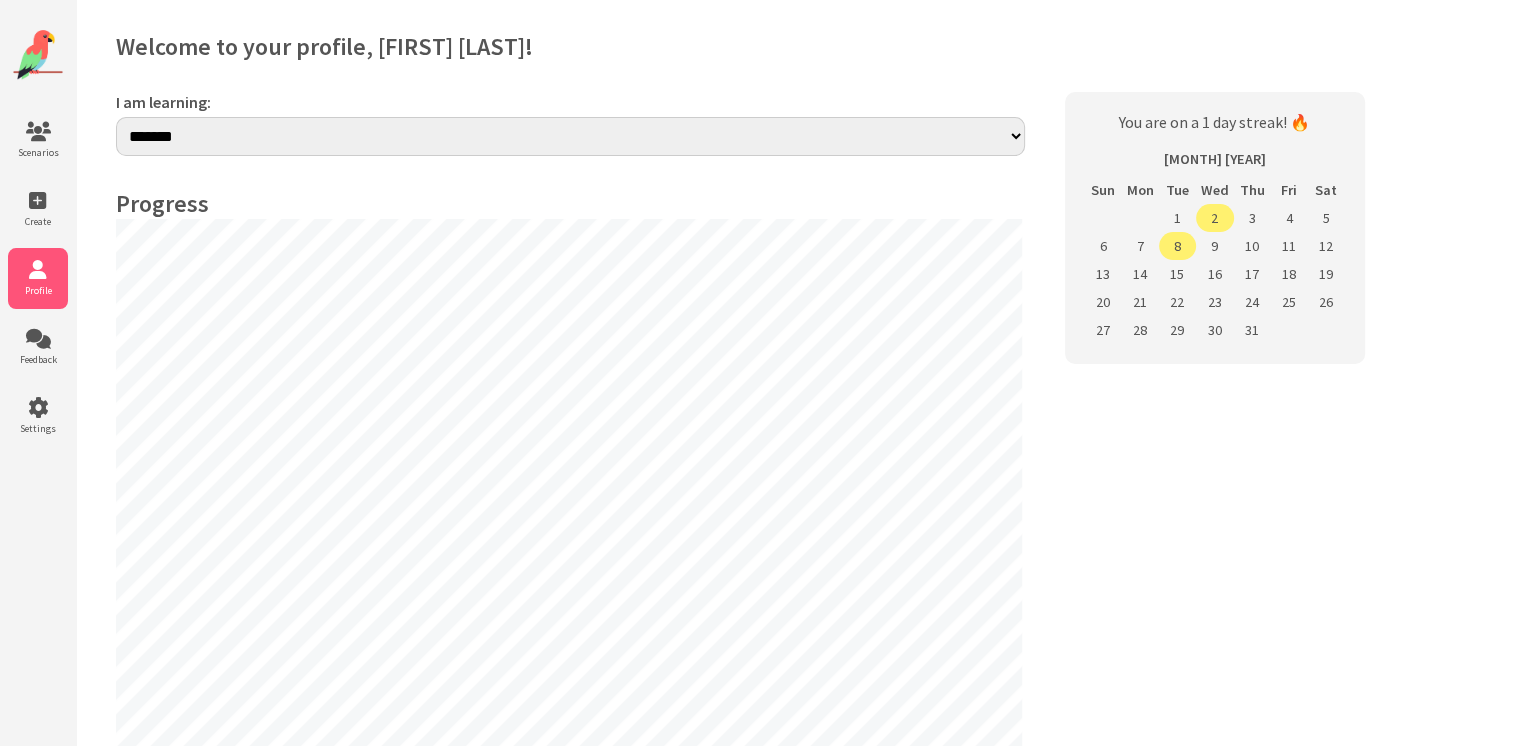 click on "**********" at bounding box center [570, 136] 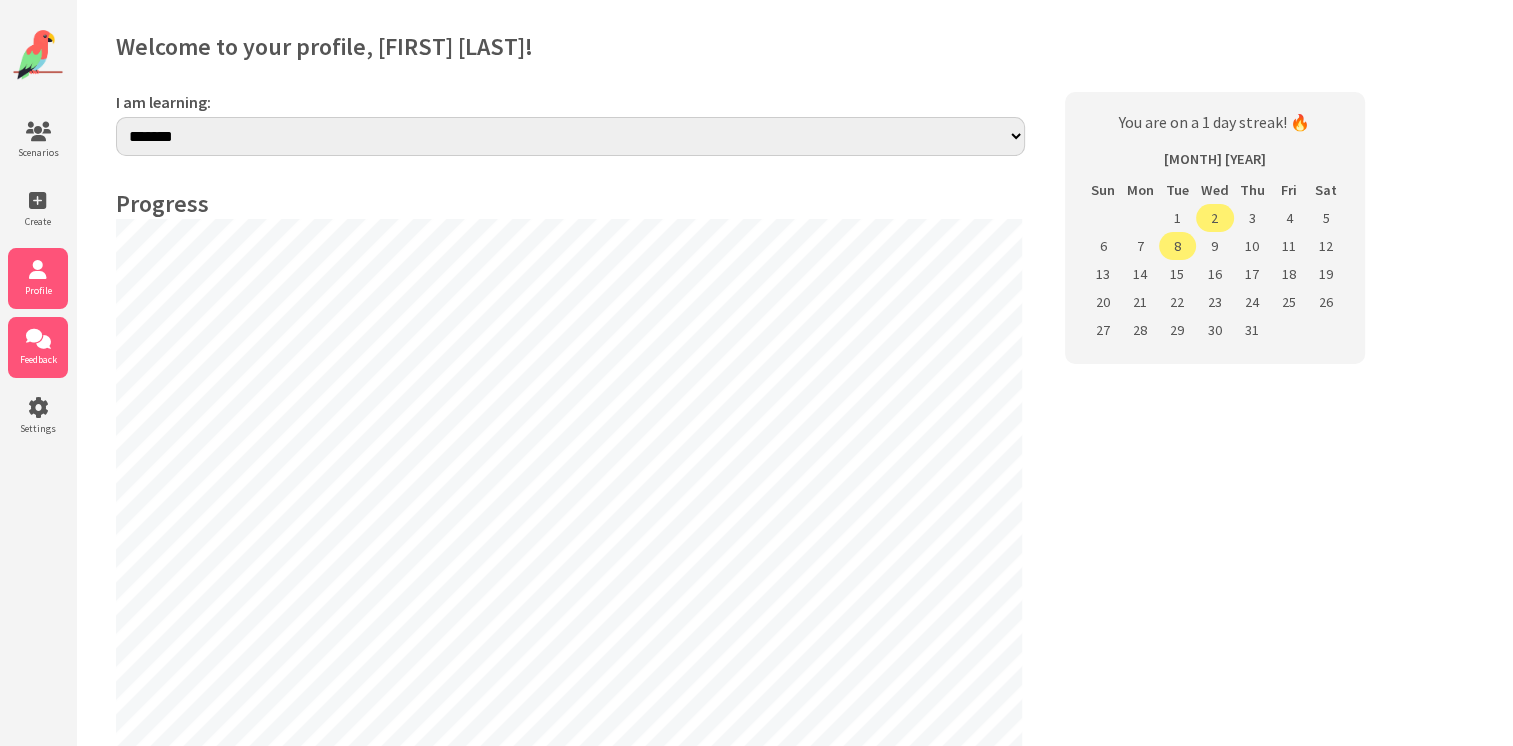 click on "Feedback" at bounding box center [38, 359] 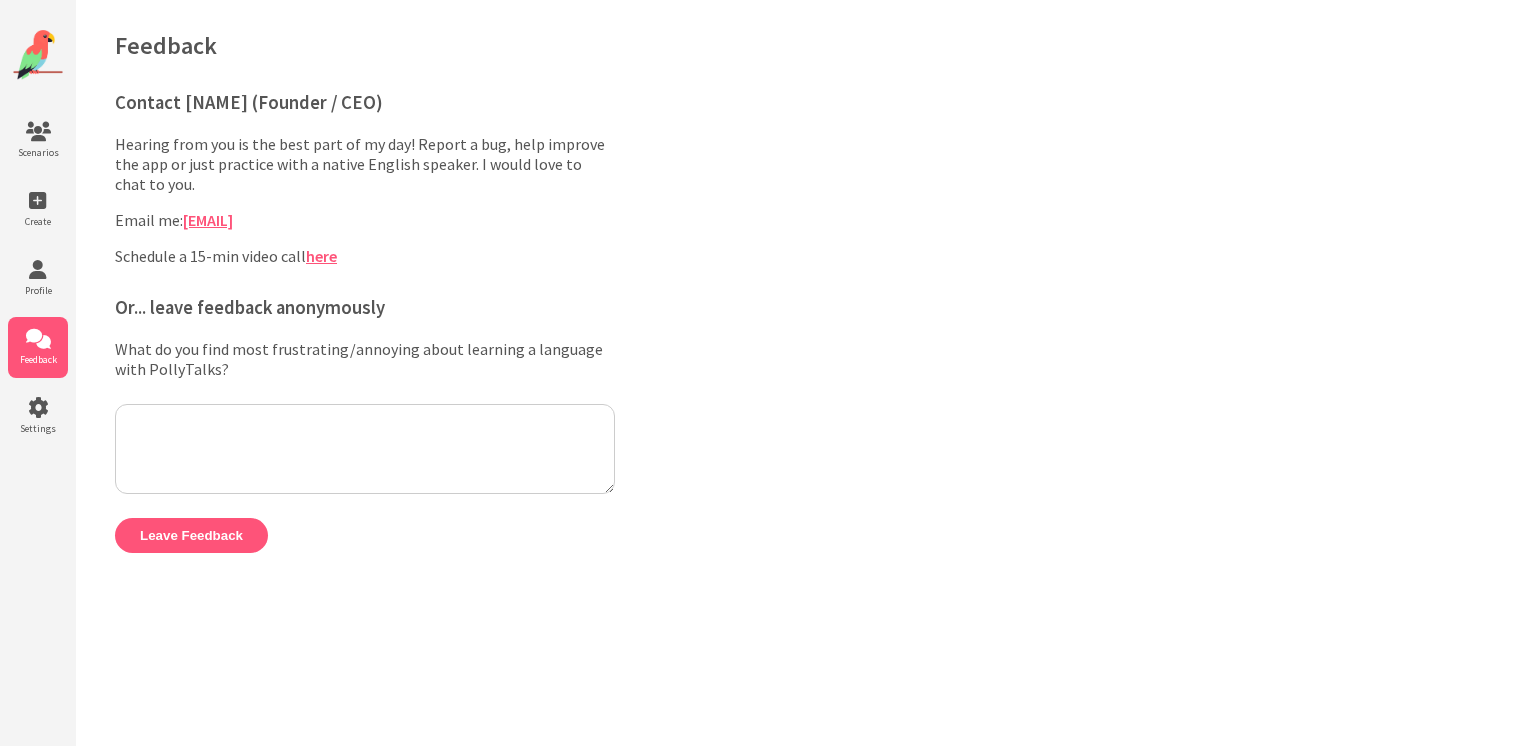 scroll, scrollTop: 0, scrollLeft: 0, axis: both 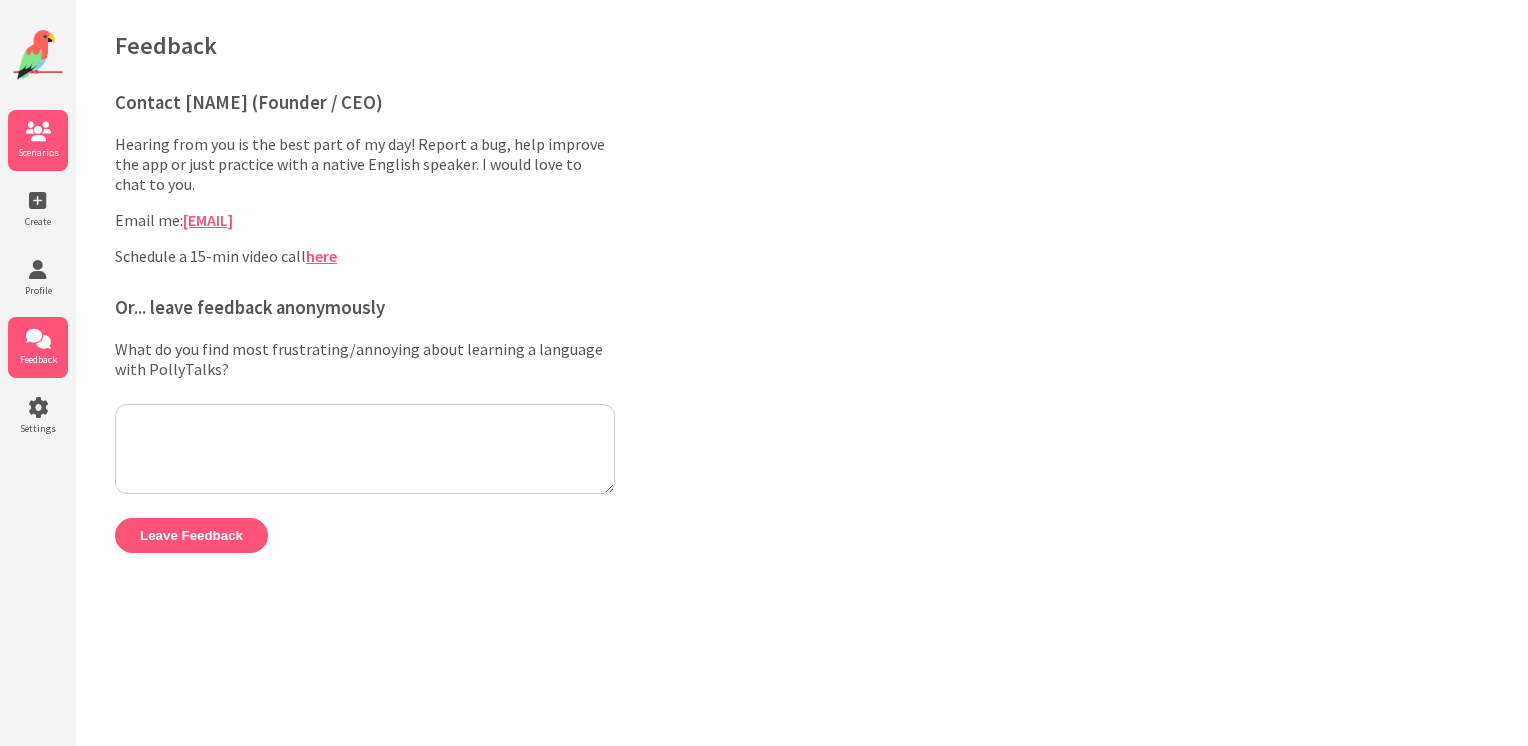 click at bounding box center (38, 132) 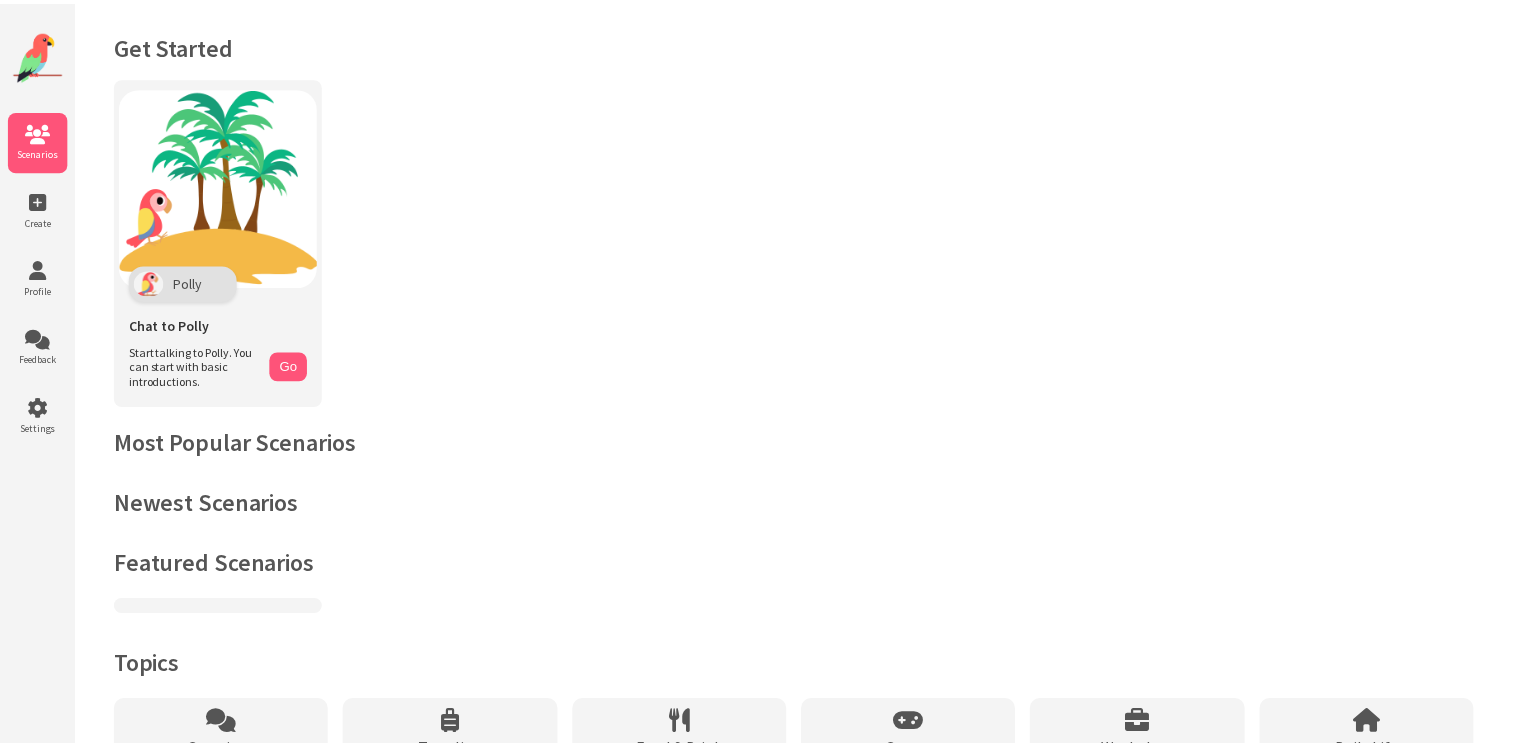 scroll, scrollTop: 0, scrollLeft: 0, axis: both 